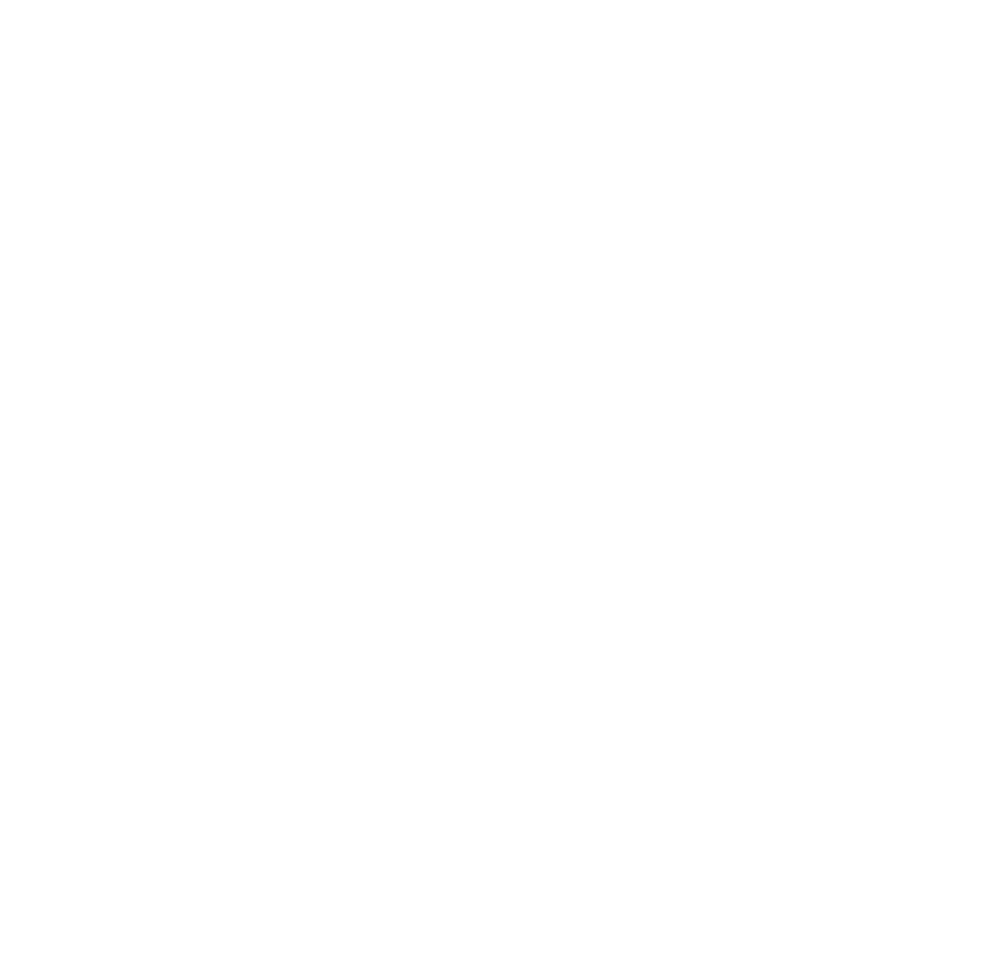 scroll, scrollTop: 0, scrollLeft: 0, axis: both 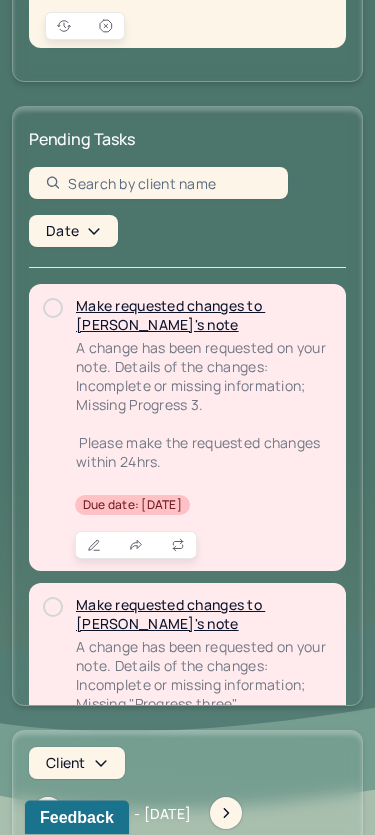 click on "Make requested changes to [PERSON_NAME]'s note" at bounding box center (170, 316) 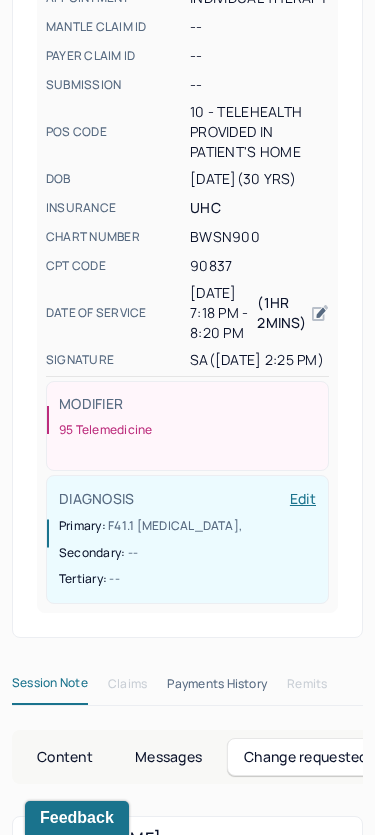 scroll, scrollTop: 494, scrollLeft: 0, axis: vertical 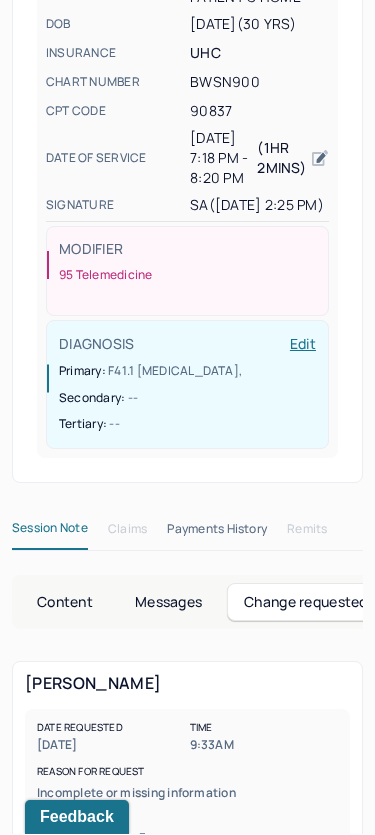 click on "Content" at bounding box center [65, 603] 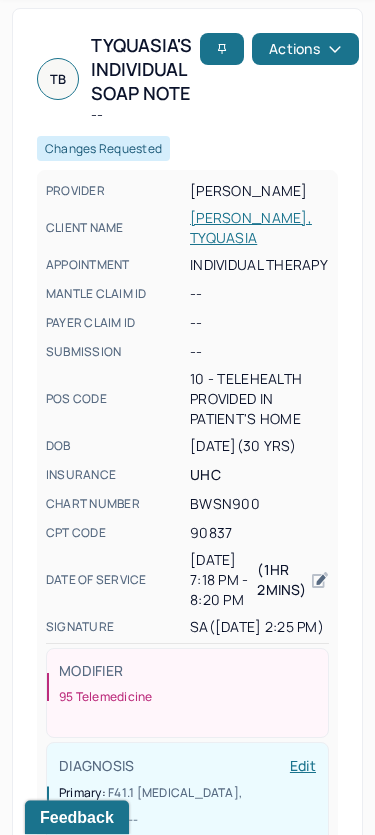 scroll, scrollTop: 0, scrollLeft: 0, axis: both 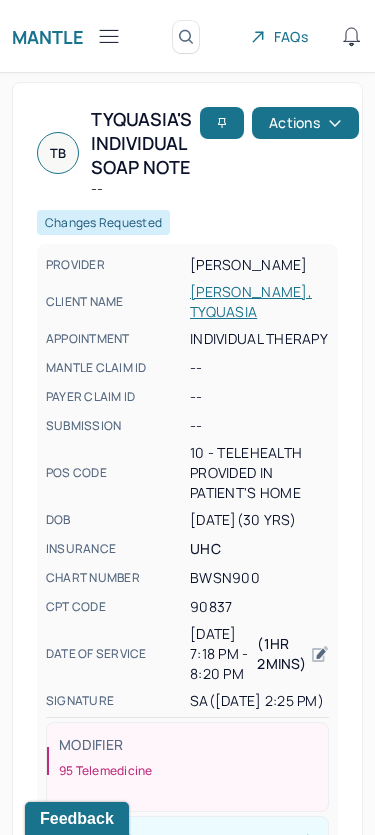 click 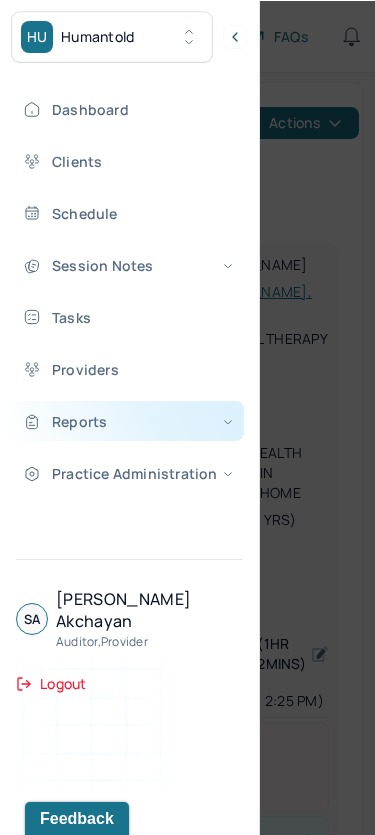 click on "Reports" at bounding box center [128, 420] 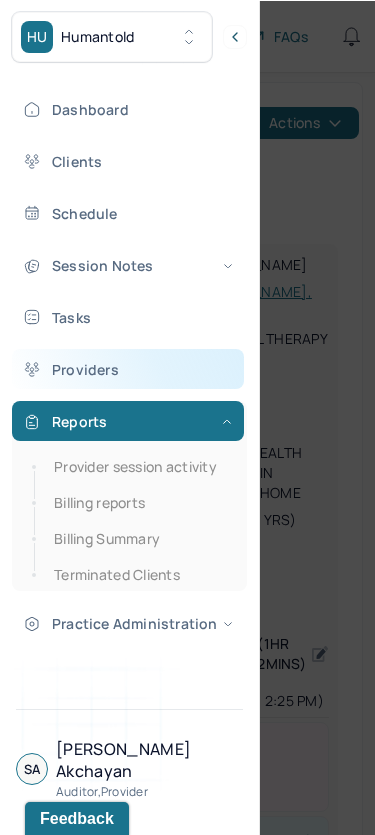 click on "Providers" at bounding box center [128, 368] 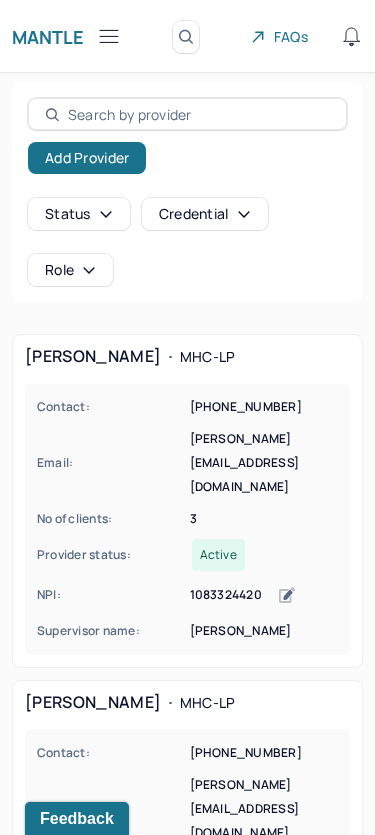 click on "Add Provider" at bounding box center [187, 135] 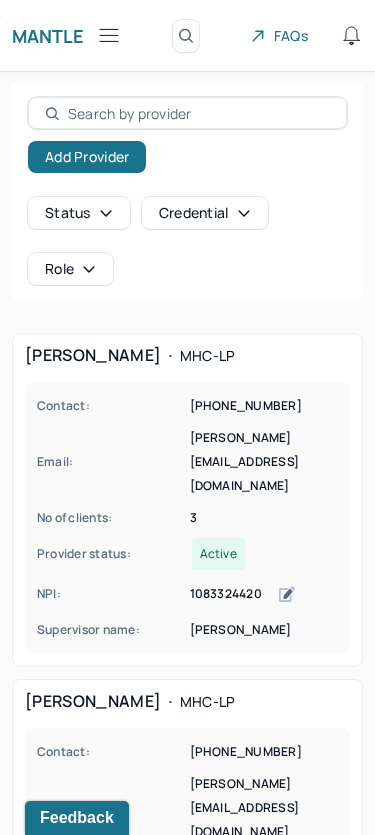 click at bounding box center [199, 113] 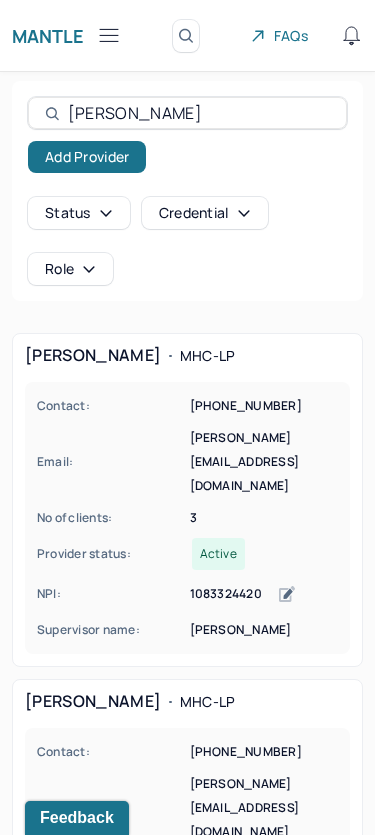 type on "Rachel" 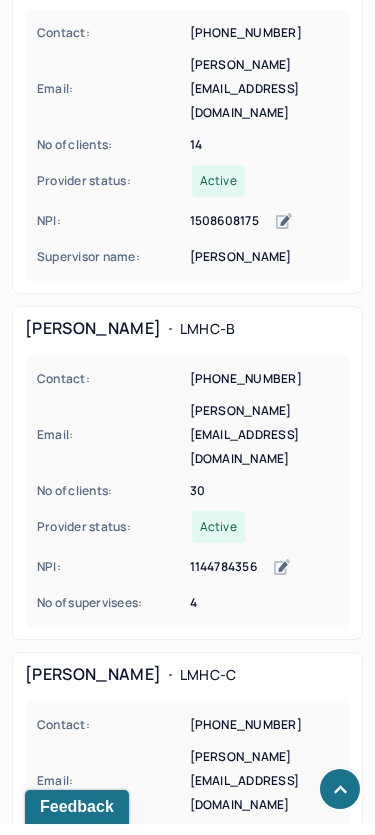 scroll, scrollTop: 707, scrollLeft: 0, axis: vertical 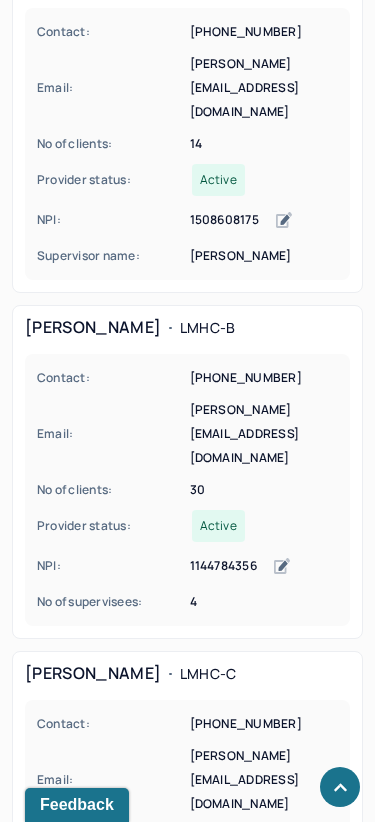 click on "Contact: (347) 822-6251 Email: r.landman@humantold.com No of clients: 8 Provider status: Active NPI: 1205200979     No of supervisees: 0" at bounding box center [187, 849] 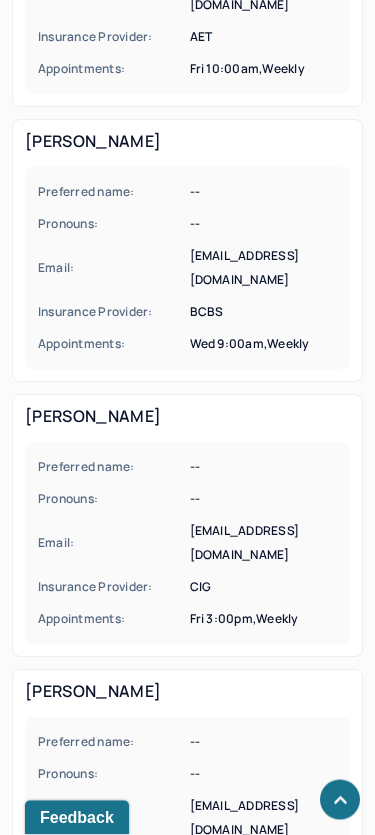 scroll, scrollTop: 1322, scrollLeft: 0, axis: vertical 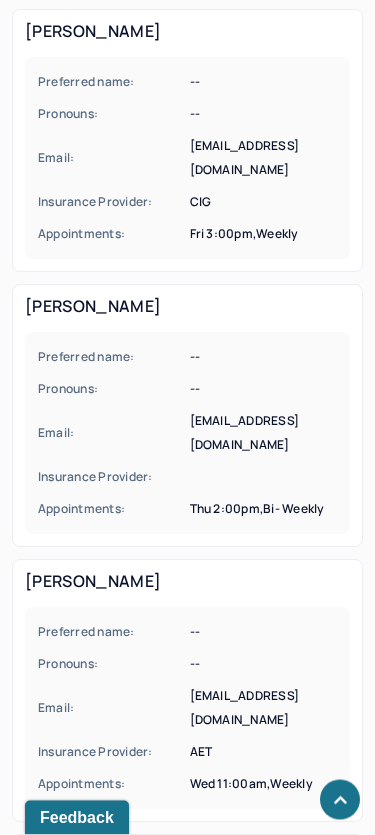 click on "Insurance Provider:" at bounding box center [112, 478] 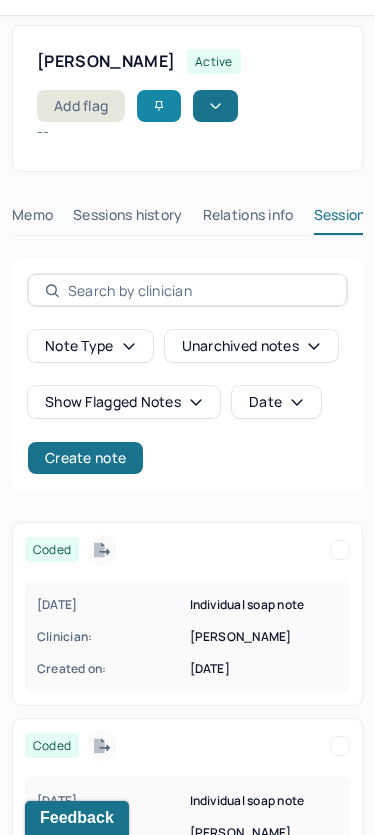 scroll, scrollTop: 0, scrollLeft: 0, axis: both 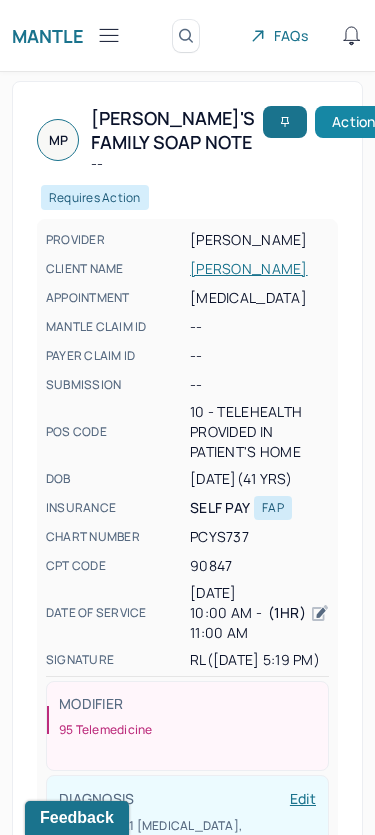 click 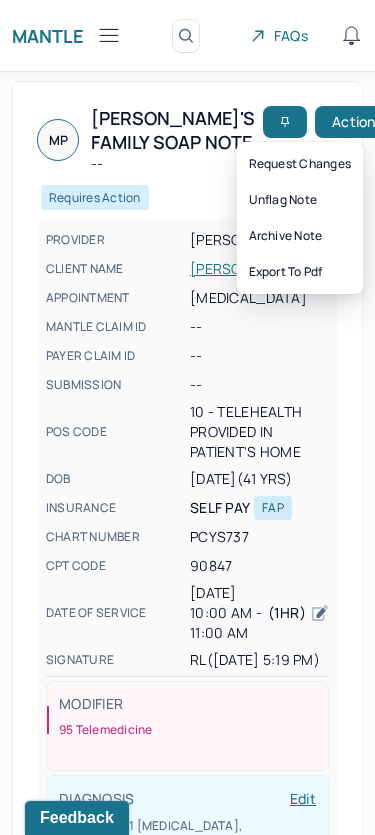 click on "--" at bounding box center [173, 164] 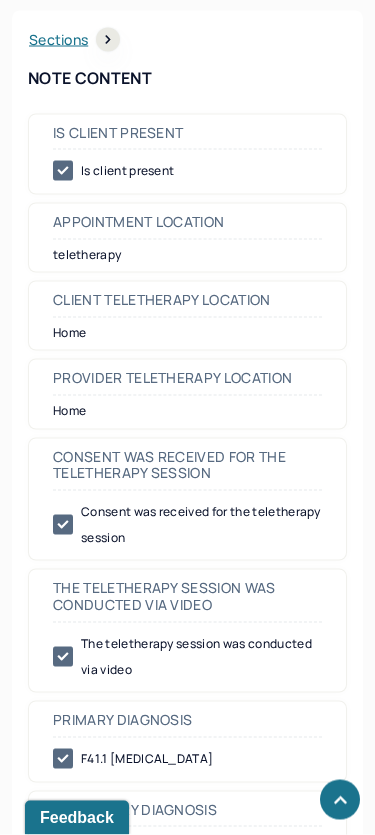 scroll, scrollTop: 1109, scrollLeft: 0, axis: vertical 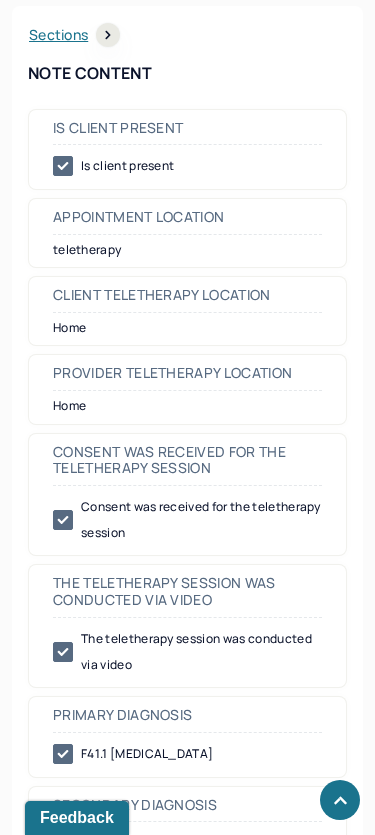 click on "Change requested" at bounding box center (305, -53) 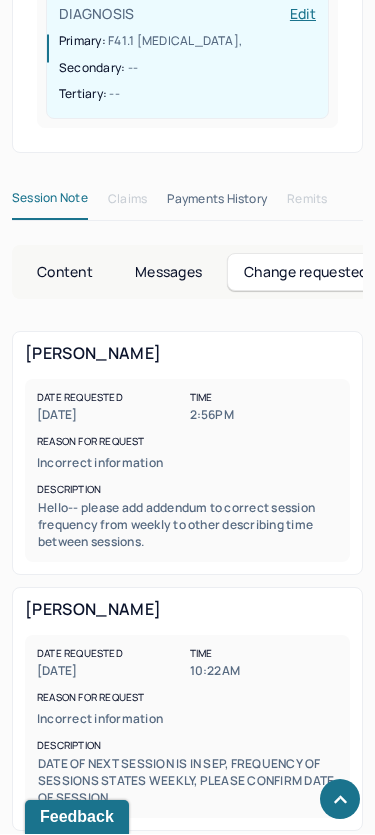 scroll, scrollTop: 784, scrollLeft: 0, axis: vertical 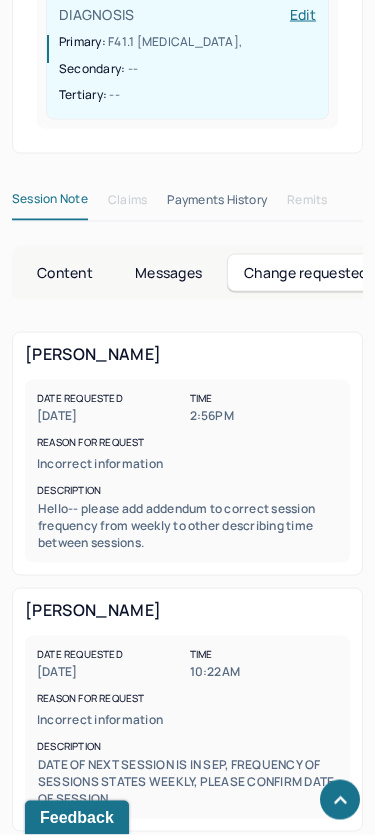 click on "Content     Messages     Change requested     Activity   date requested Time Requester Reason for request Description [DATE] 2:56PM [PERSON_NAME] Incorrect information Hello-- please add addendum to correct session frequency from weekly to other describing time between sessions.  [DATE] 10:22AM [PERSON_NAME]  Incorrect information DATE OF NEXT SESSION IS IN SEP, FREQUENCY OF SESSIONS STATES WEEKLY, PLEASE CONFIRM DATE OF SESSION [PERSON_NAME] date requested [DATE] Time 2:56PM Reason for request Incorrect information description Hello-- please add addendum to correct session frequency from weekly to other describing time between sessions.  [PERSON_NAME] date requested [DATE] Time 10:22AM Reason for request Incorrect information description DATE OF NEXT SESSION IS IN SEP, FREQUENCY OF SESSIONS STATES WEEKLY, PLEASE CONFIRM DATE OF SESSION" at bounding box center [187, 539] 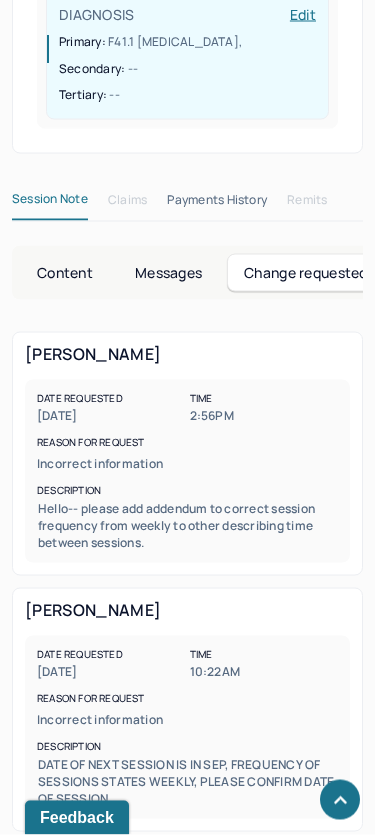 click on "Content" at bounding box center (65, 273) 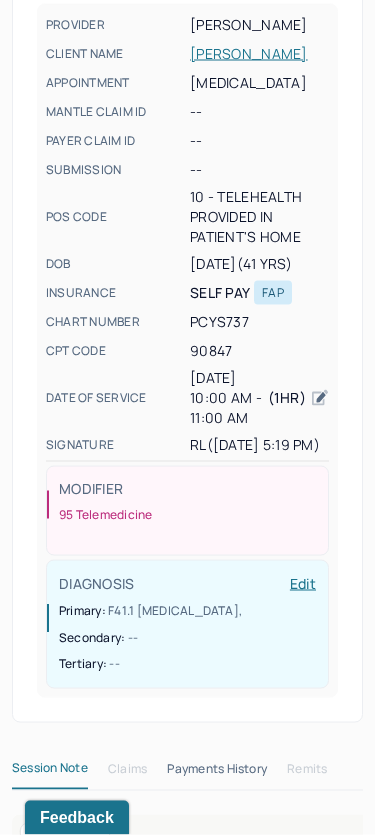 scroll, scrollTop: 0, scrollLeft: 0, axis: both 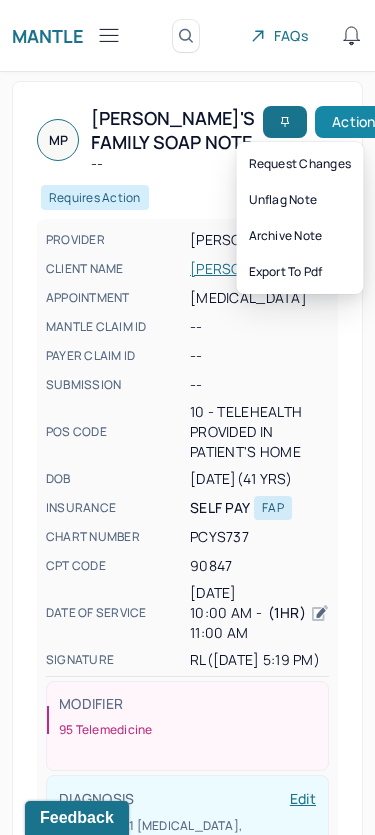 click 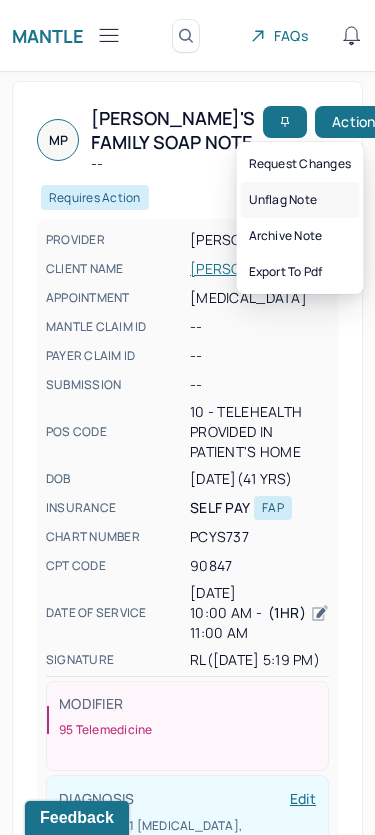 click on "Unflag note" at bounding box center [300, 200] 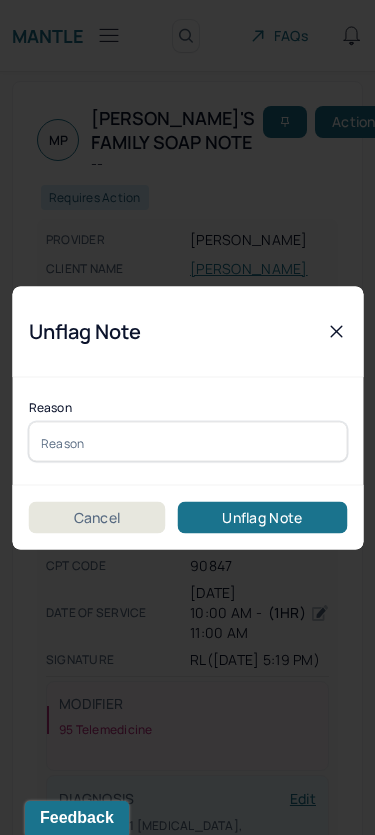 click at bounding box center [187, 441] 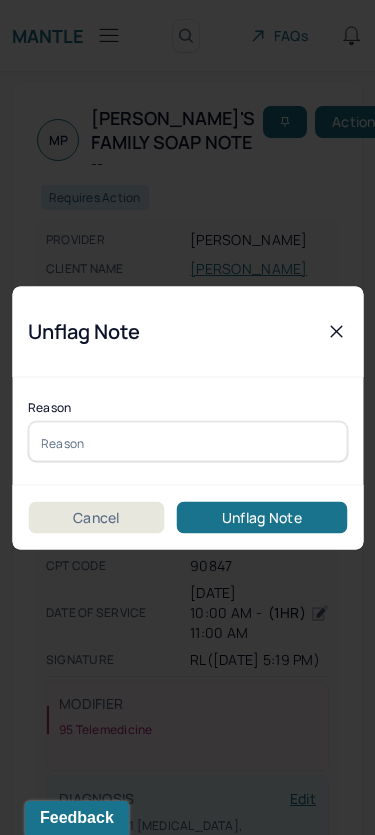 type on "E" 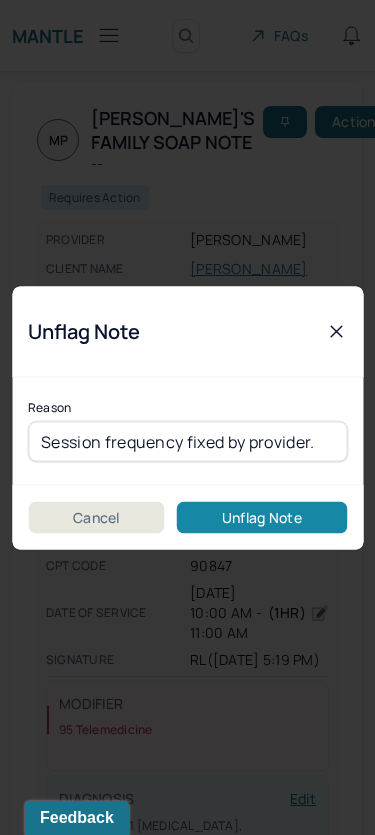 type on "Session frequency fixed by provider." 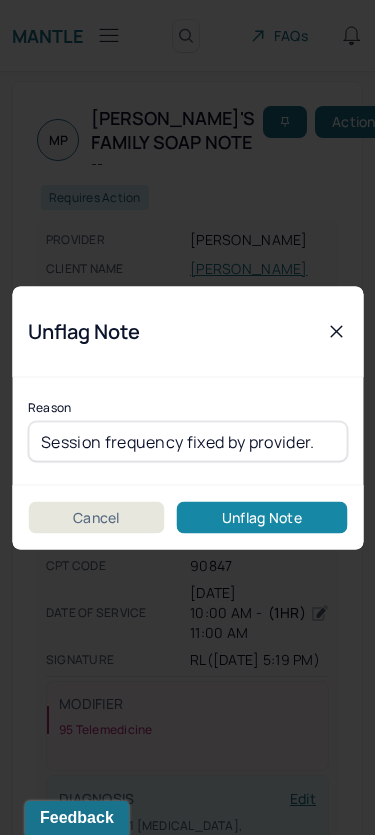 click on "Unflag Note" at bounding box center (262, 517) 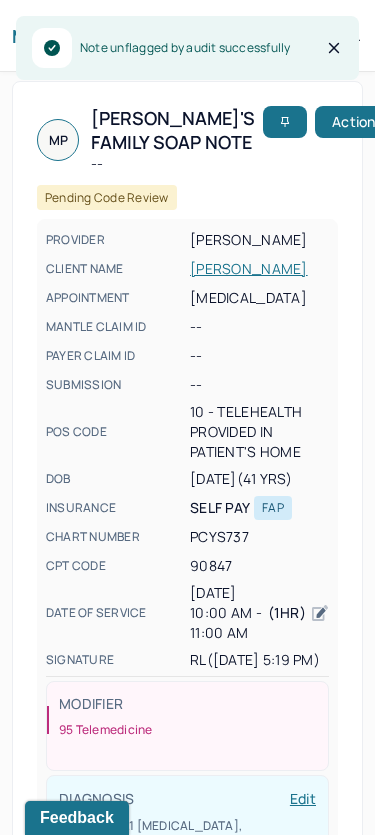 click 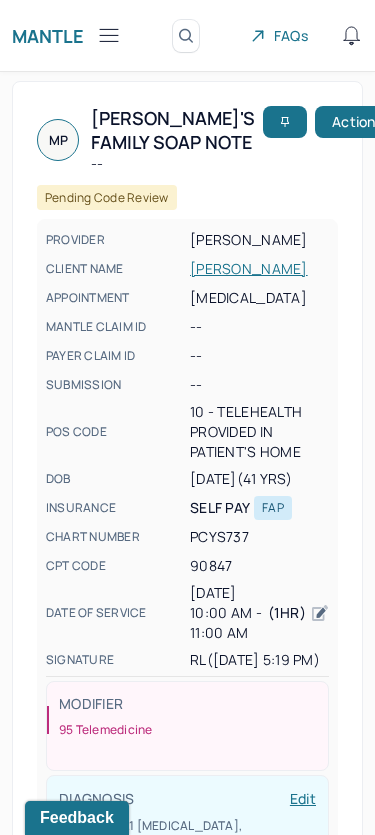 click on "Mantle     Note   Search by client name, chart number     FAQs     SA [PERSON_NAME]" at bounding box center (187, 36) 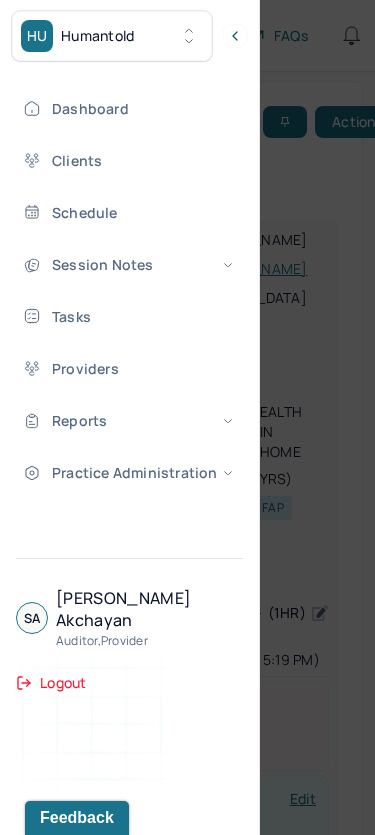 click on "Dashboard Clients Schedule Session Notes Tasks Providers Reports Practice Administration" at bounding box center (129, 290) 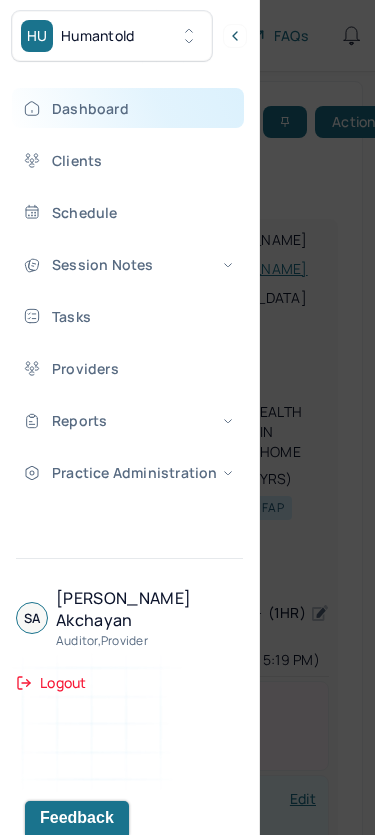 click on "Dashboard" at bounding box center [128, 108] 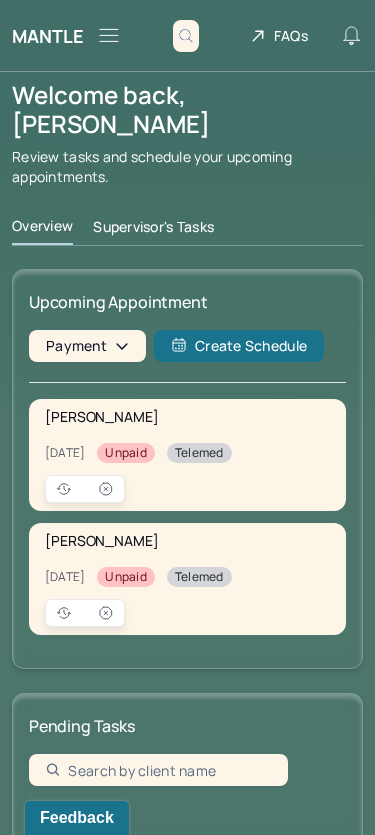click on "Welcome back,  [PERSON_NAME] Review tasks and schedule your upcoming appointments.   Overview     Supervisor's Tasks   Upcoming Appointment   Payment     Create Schedule   [PERSON_NAME] [DATE] Unpaid Telemed         [PERSON_NAME] [DATE] Unpaid Telemed         Pending Tasks   Date       Make requested changes to [PERSON_NAME]'s note A change has been requested on your note. Details of the changes: Incomplete or missing information; Missing Progress 3.
Please make the requested changes within 24hrs. Due date: [DATE]                 Make requested changes to [PERSON_NAME]'s note A change has been requested on your note. Details of the changes: Incomplete or missing information; Missing "Progress three"
Please make the requested changes within 24hrs. Due date: [DATE]                 Complete [PERSON_NAME]'s [DATE] session note Due date: [DATE]                         Complete [PERSON_NAME]'s [DATE] session note Due date: [DATE]                       Client       [DATE] - [DATE]       Week     My Caseload" at bounding box center (187, 1015) 